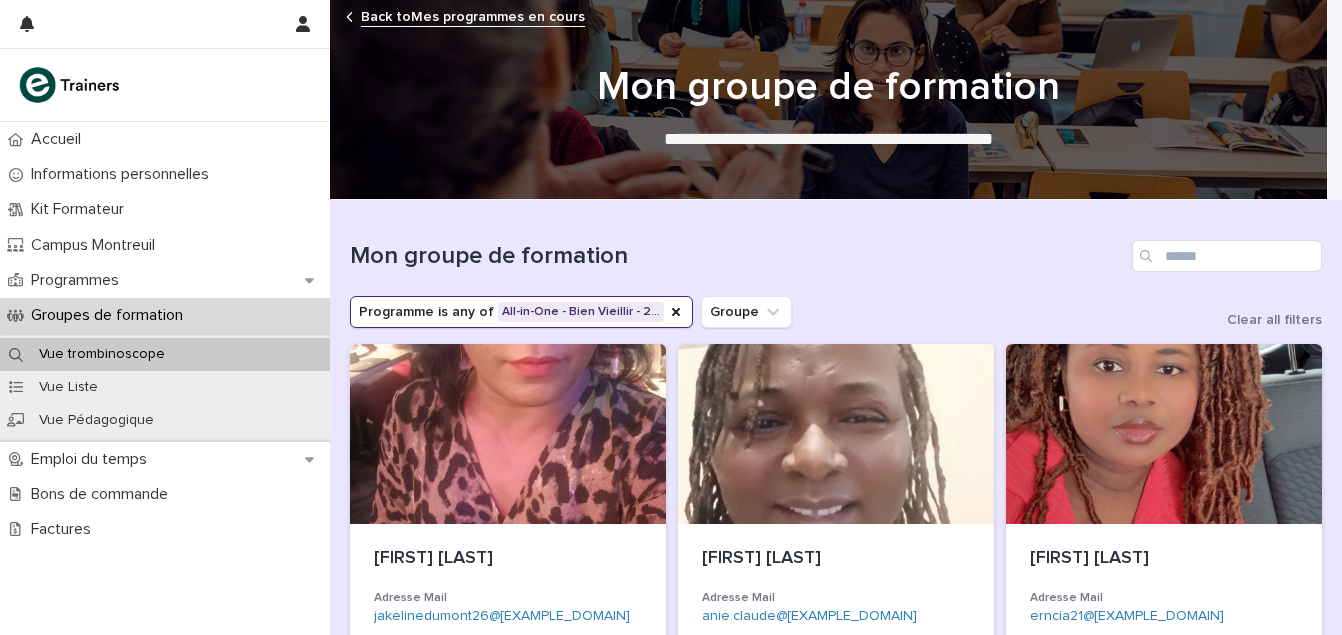 scroll, scrollTop: 0, scrollLeft: 0, axis: both 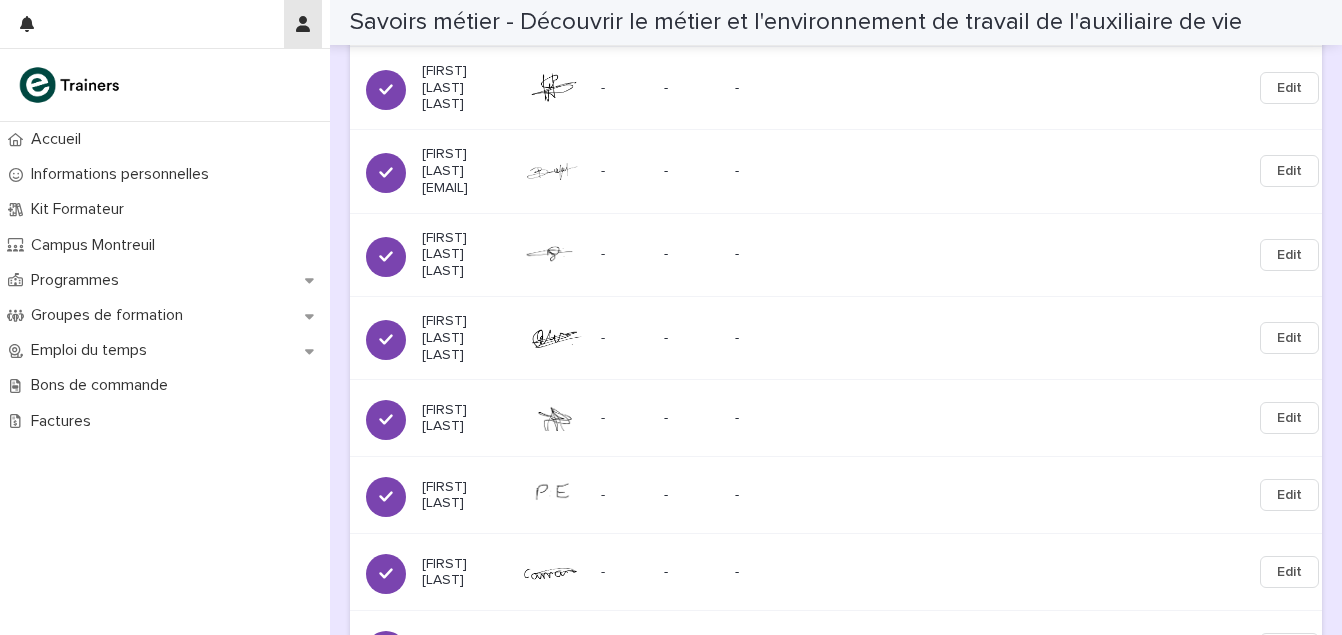 click 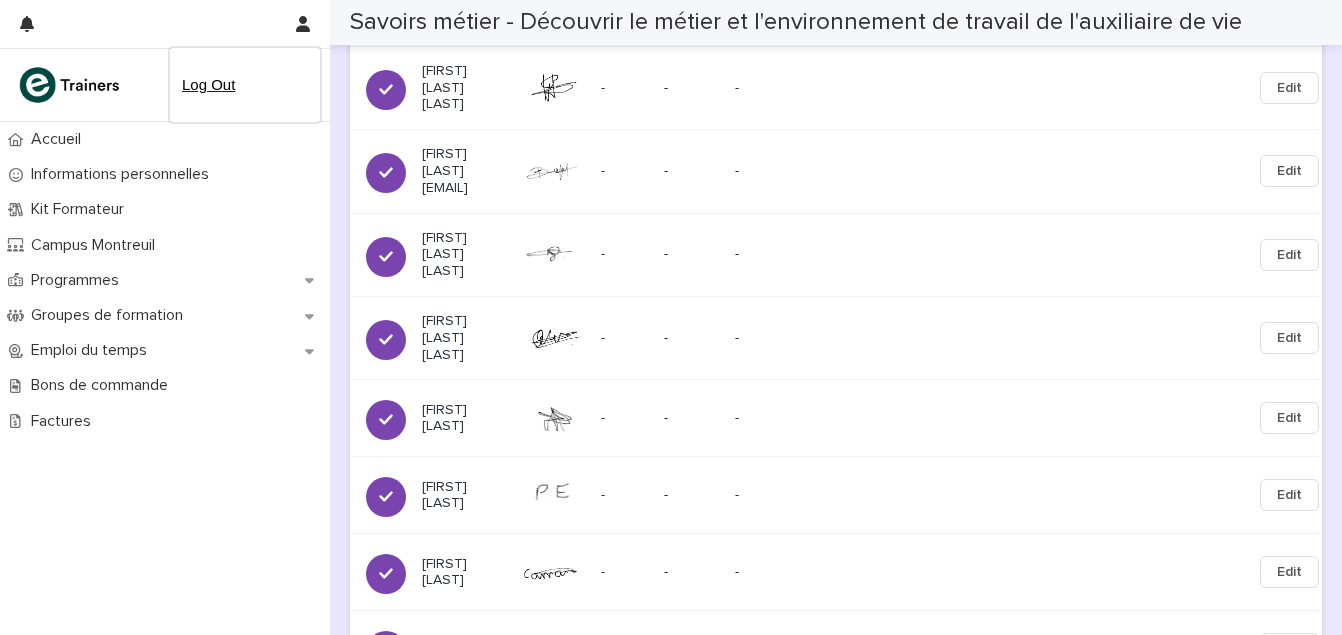 click on "Log Out" at bounding box center (245, 85) 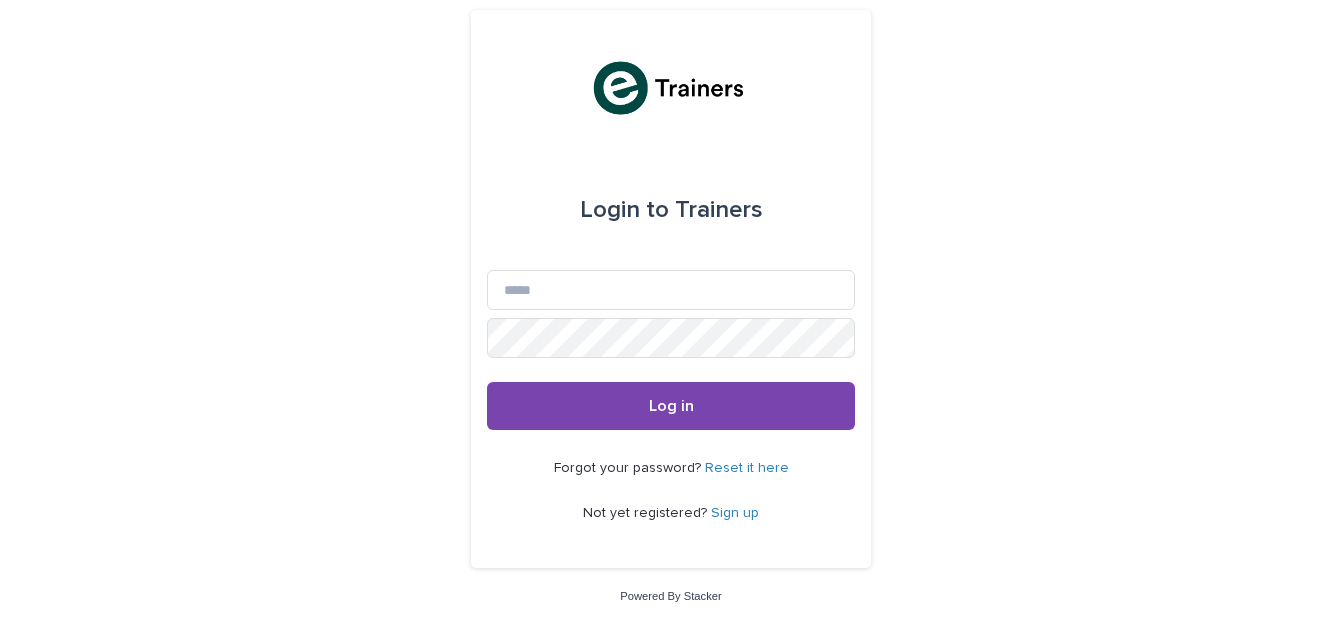 scroll, scrollTop: 0, scrollLeft: 0, axis: both 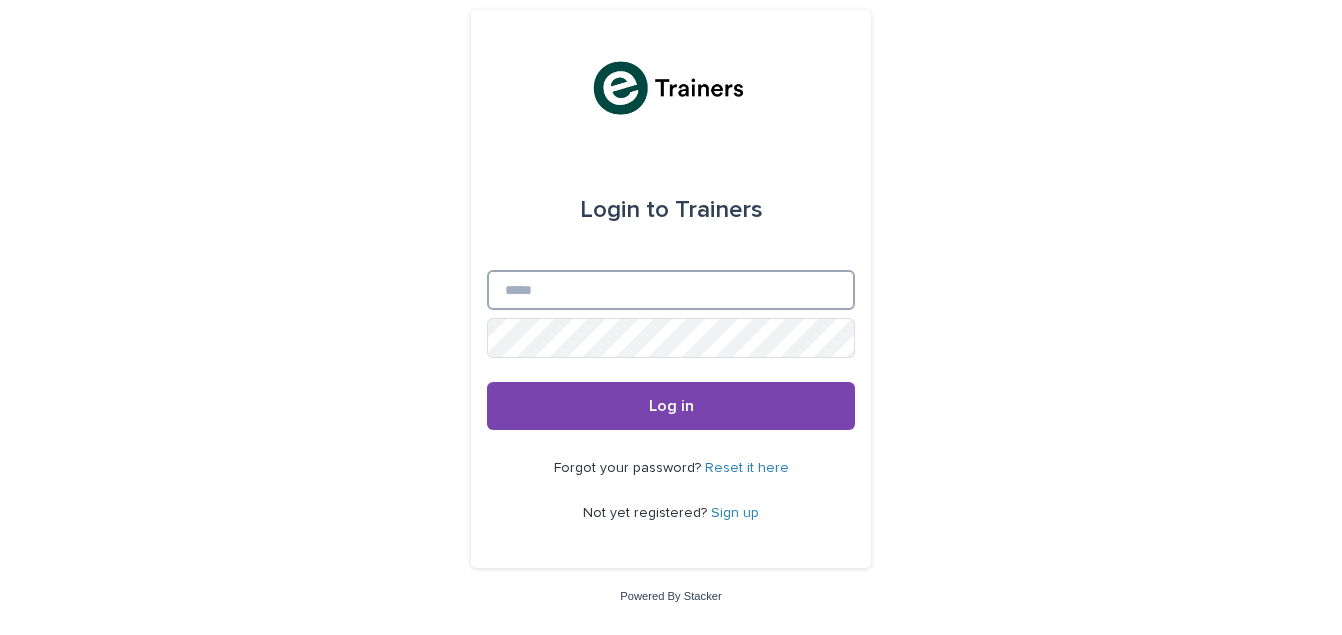 type on "**********" 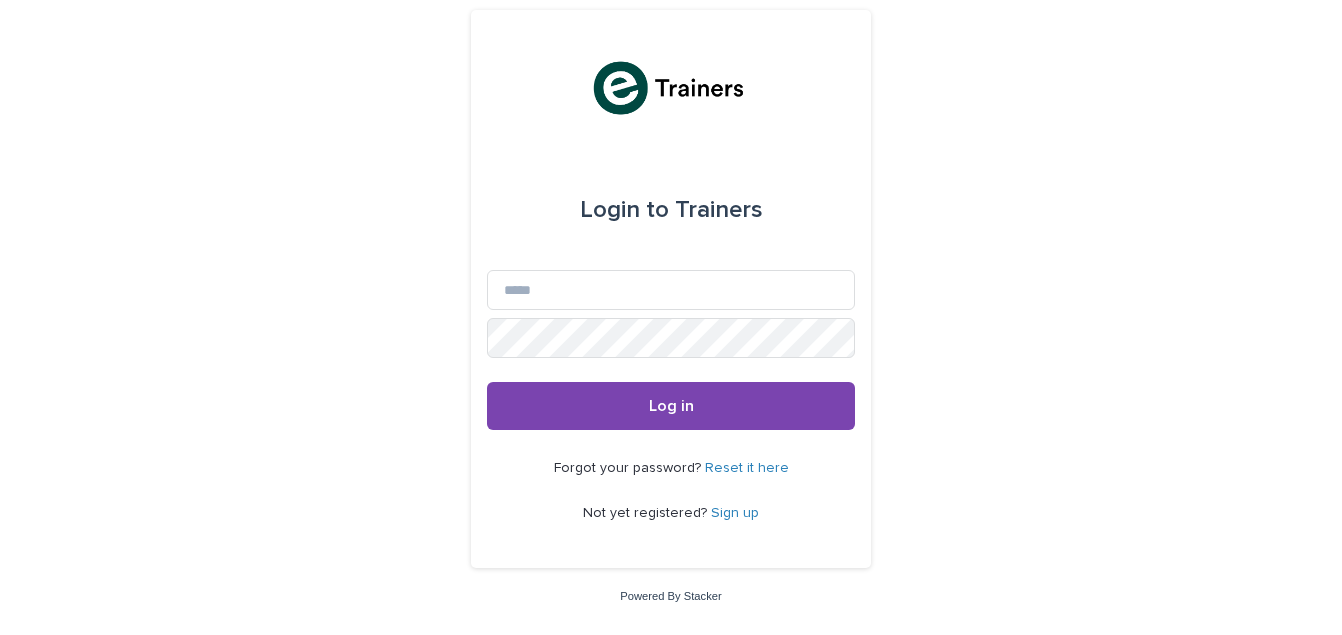 scroll, scrollTop: 0, scrollLeft: 0, axis: both 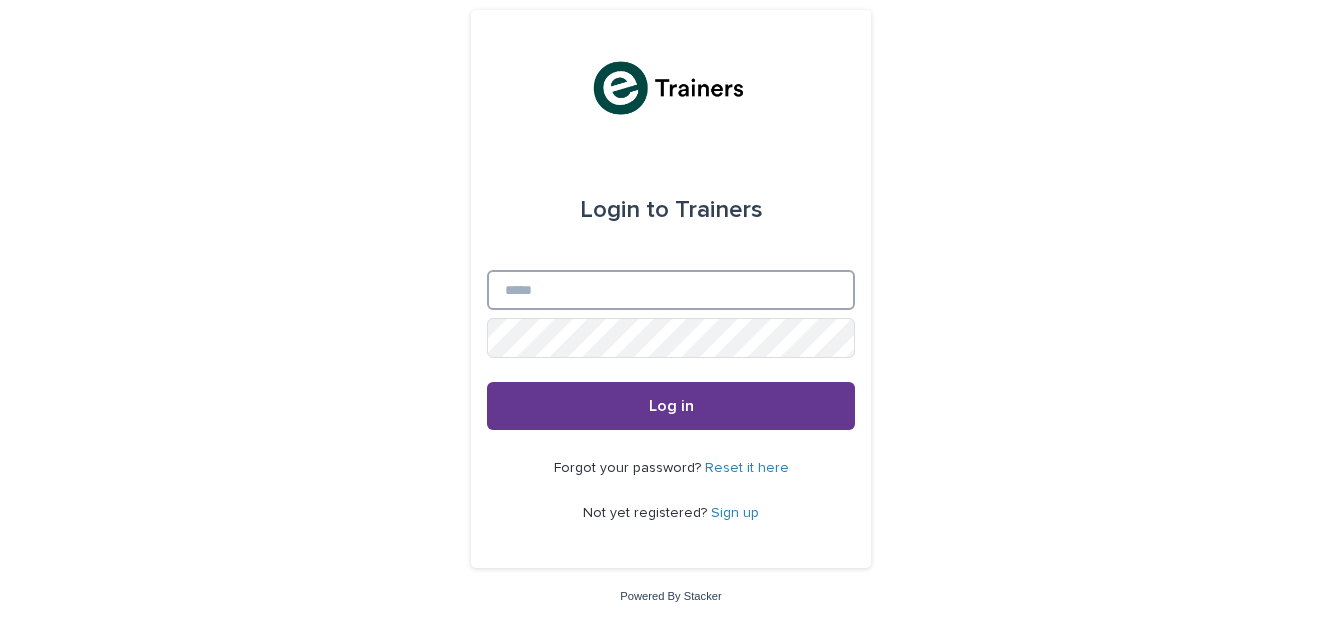 type on "**********" 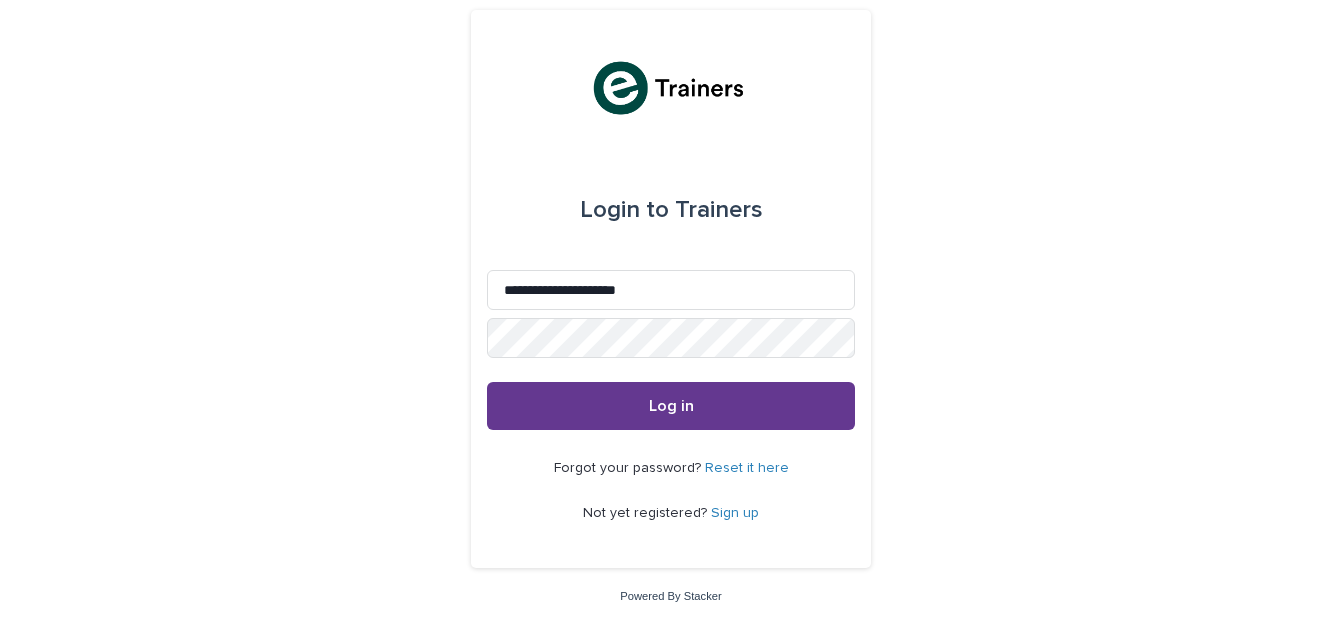click on "Log in" at bounding box center (671, 406) 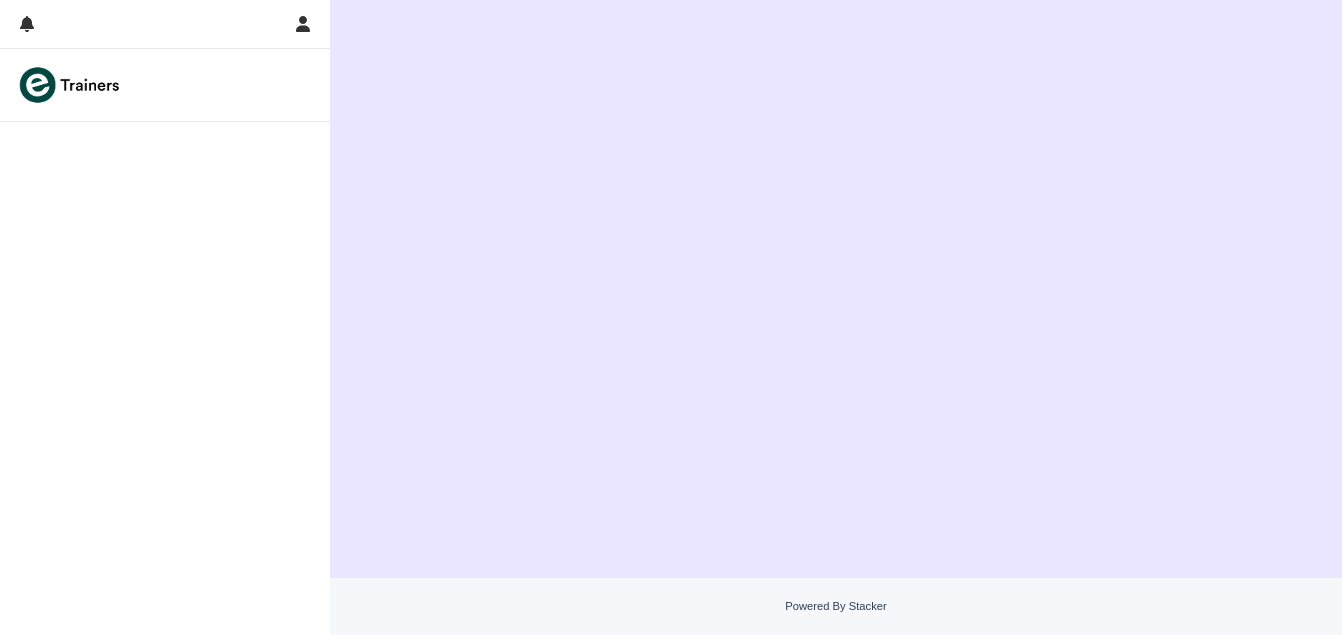 scroll, scrollTop: 0, scrollLeft: 0, axis: both 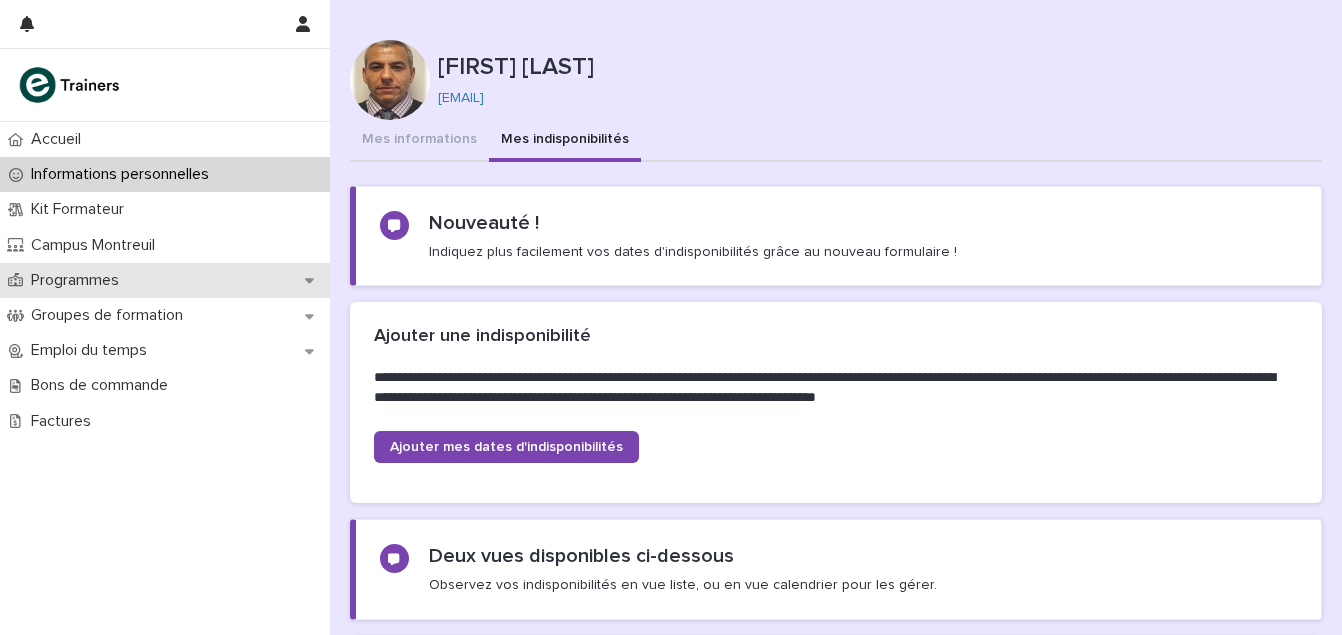 click on "Programmes" at bounding box center (79, 280) 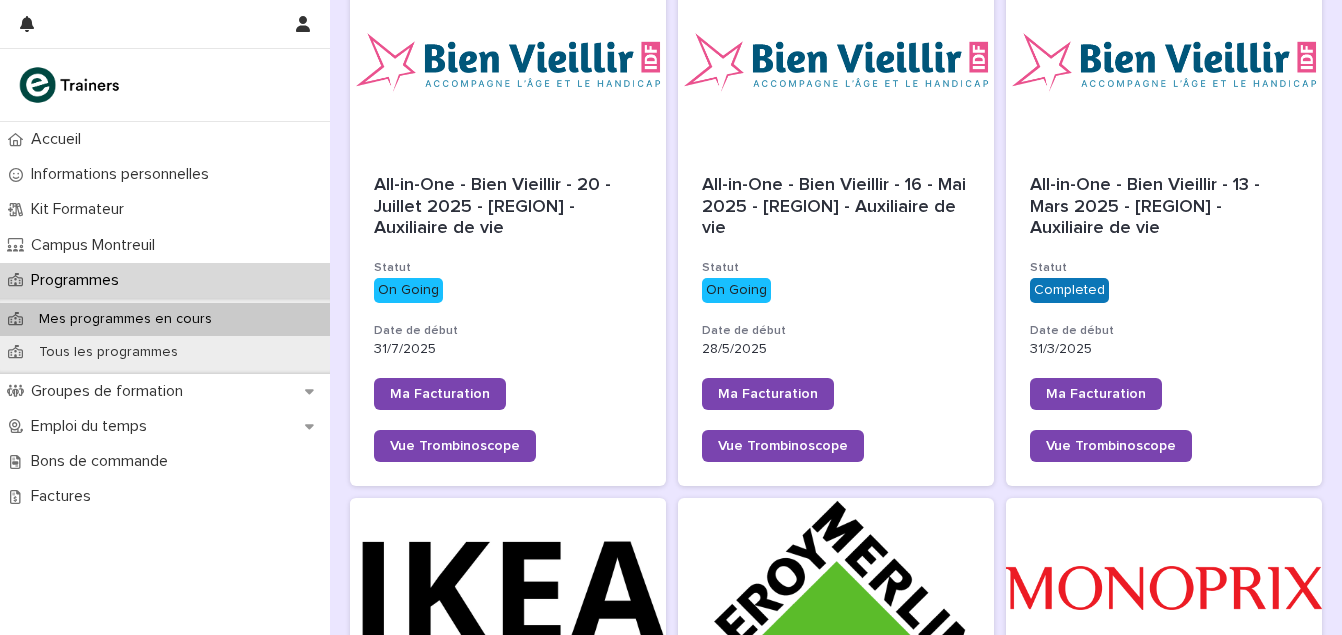 scroll, scrollTop: 341, scrollLeft: 0, axis: vertical 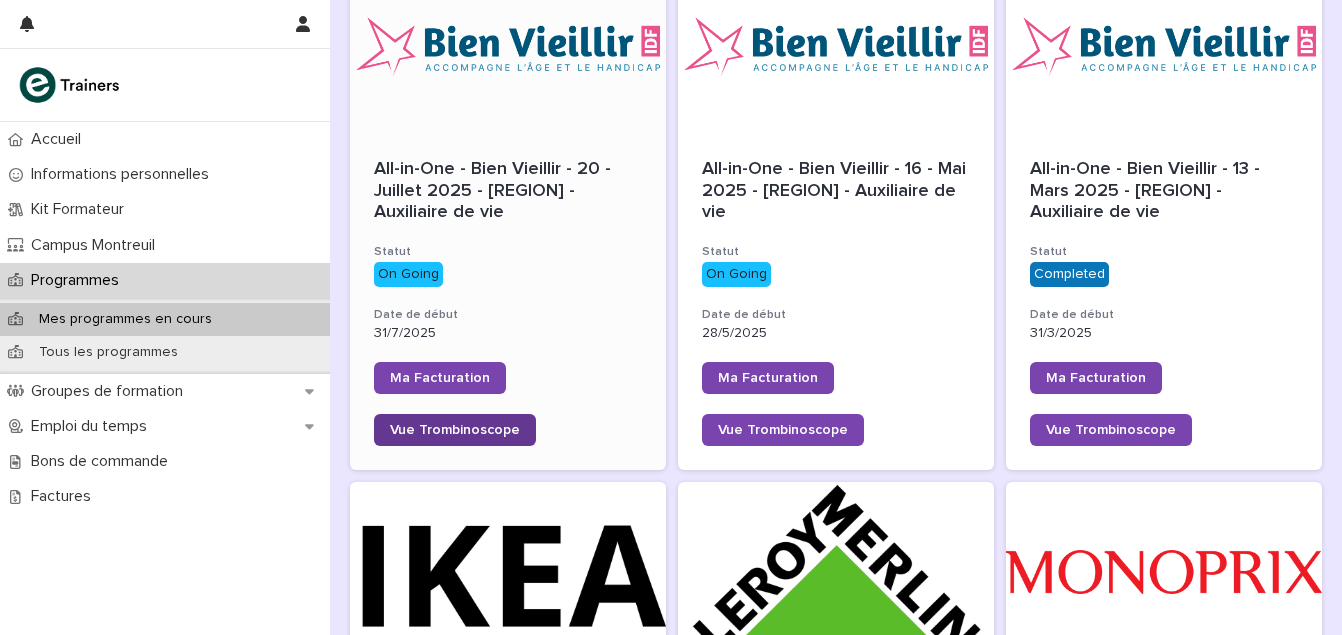 click on "Vue Trombinoscope" at bounding box center (455, 430) 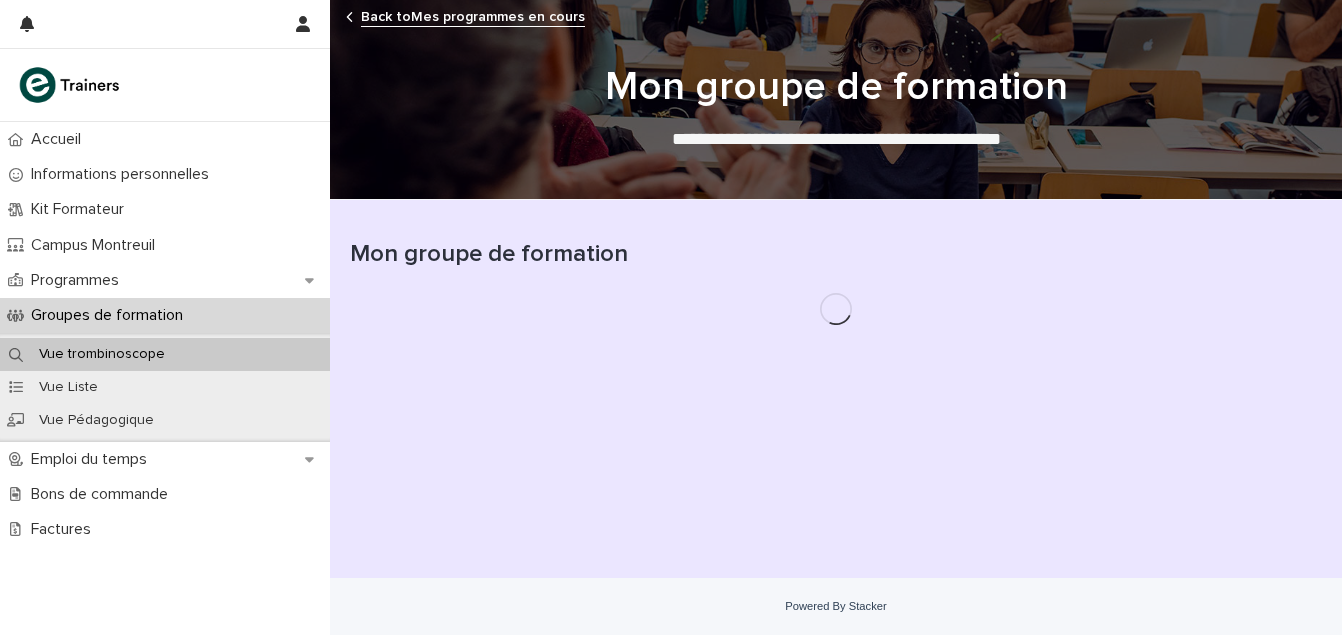 scroll, scrollTop: 0, scrollLeft: 0, axis: both 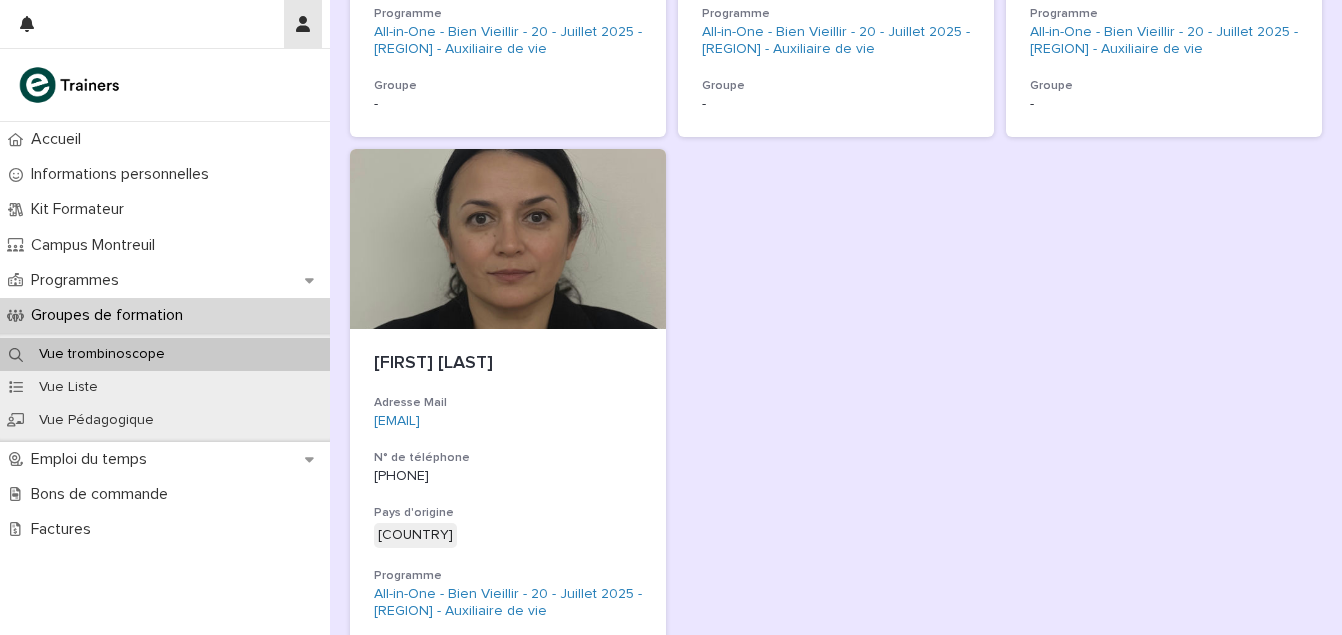 click at bounding box center [303, 24] 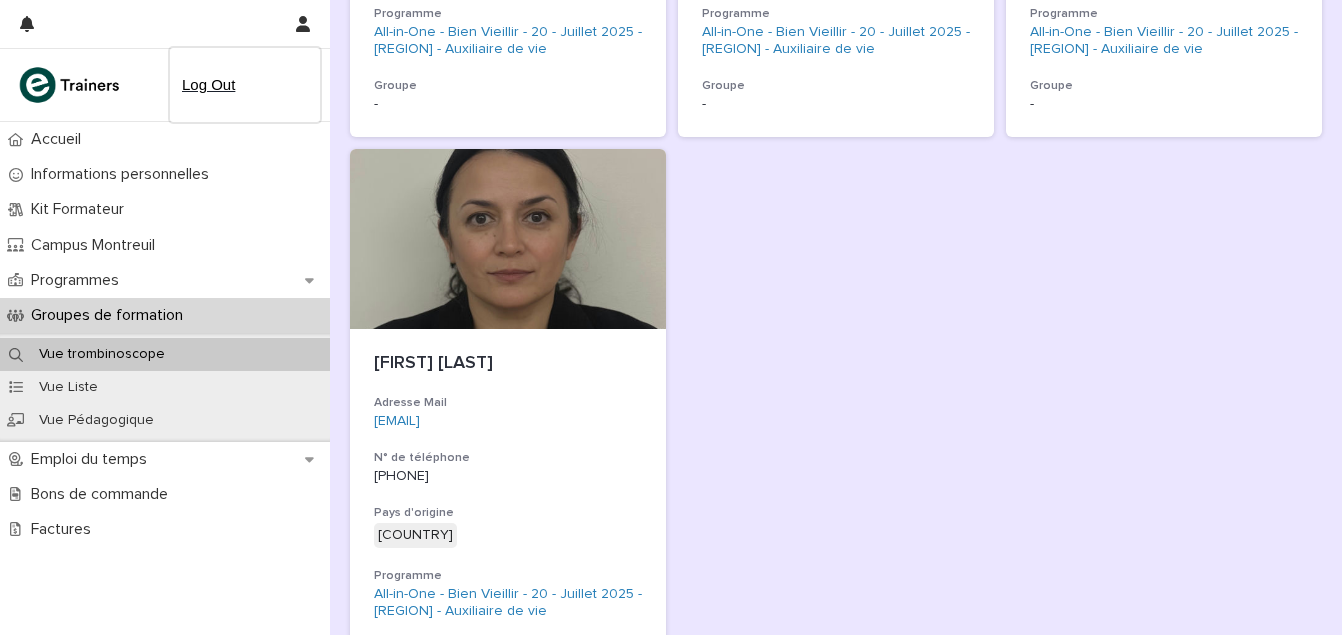 click on "Log Out" at bounding box center [245, 85] 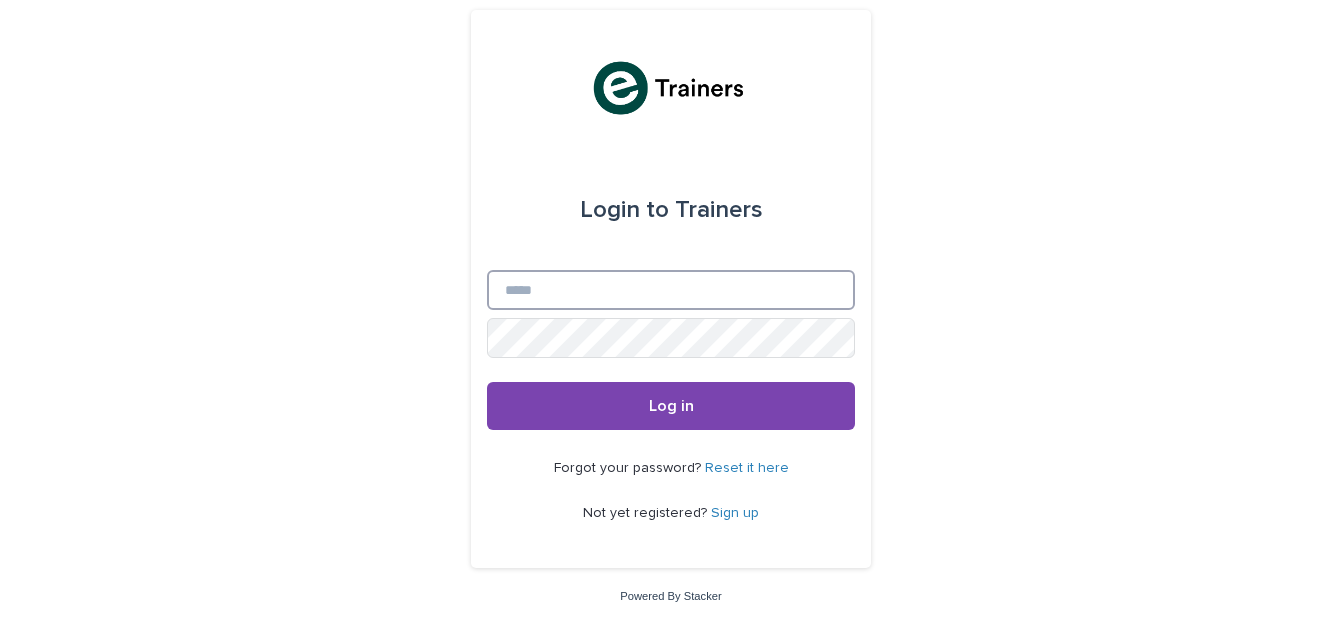 type on "**********" 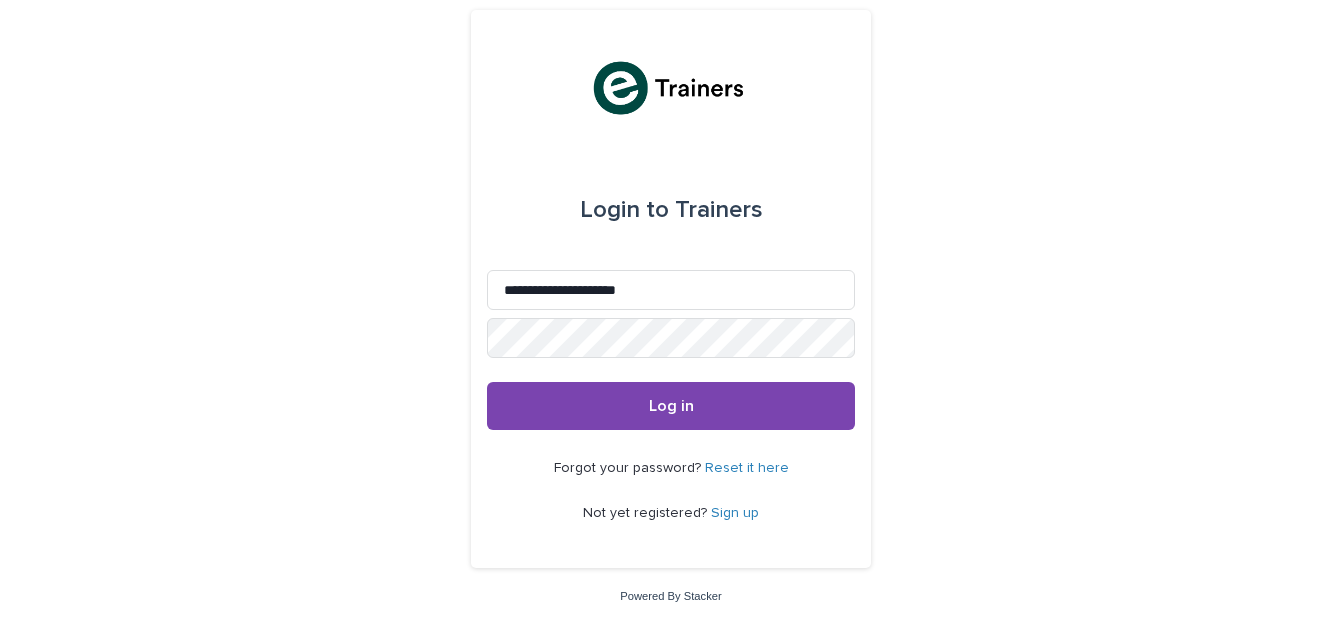 scroll, scrollTop: 0, scrollLeft: 0, axis: both 